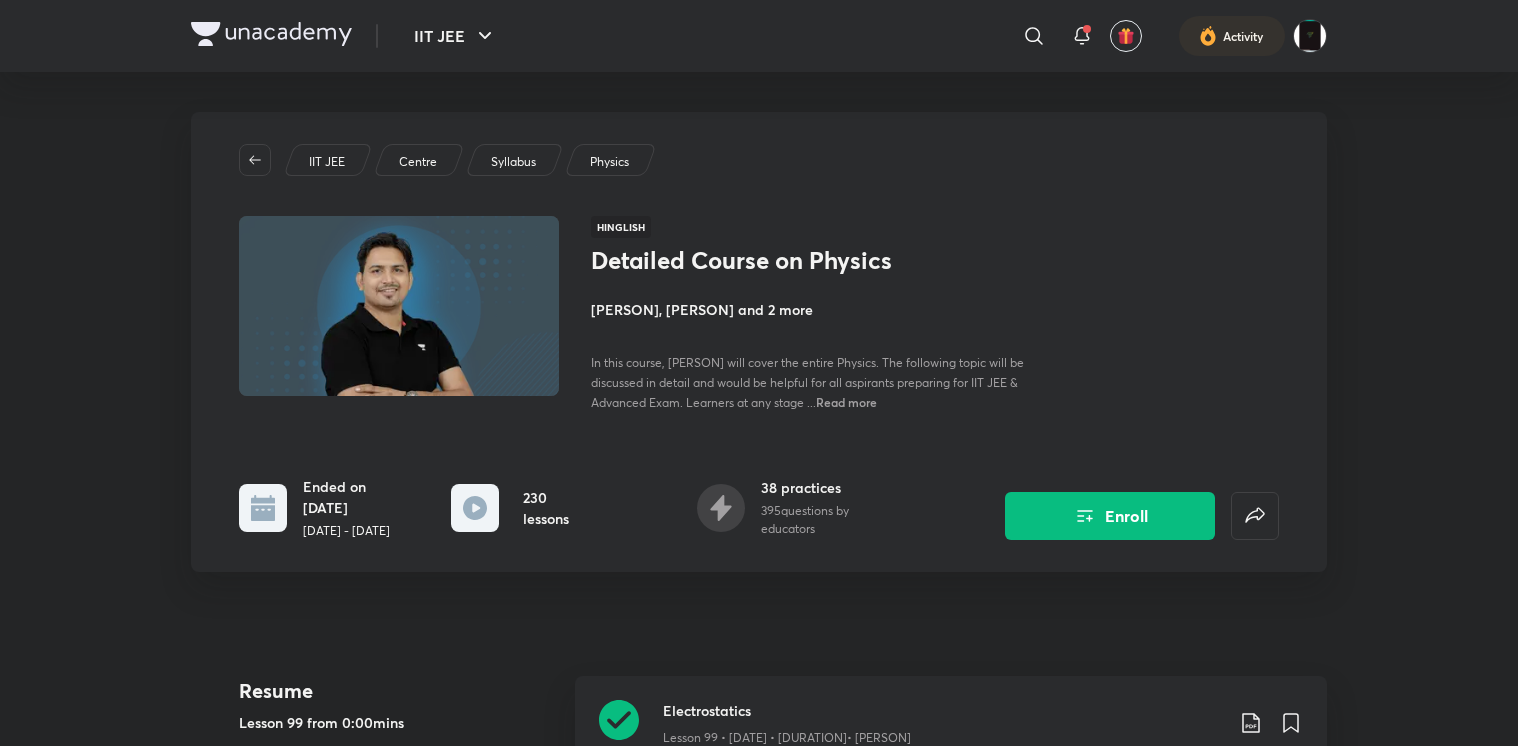 scroll, scrollTop: 0, scrollLeft: 0, axis: both 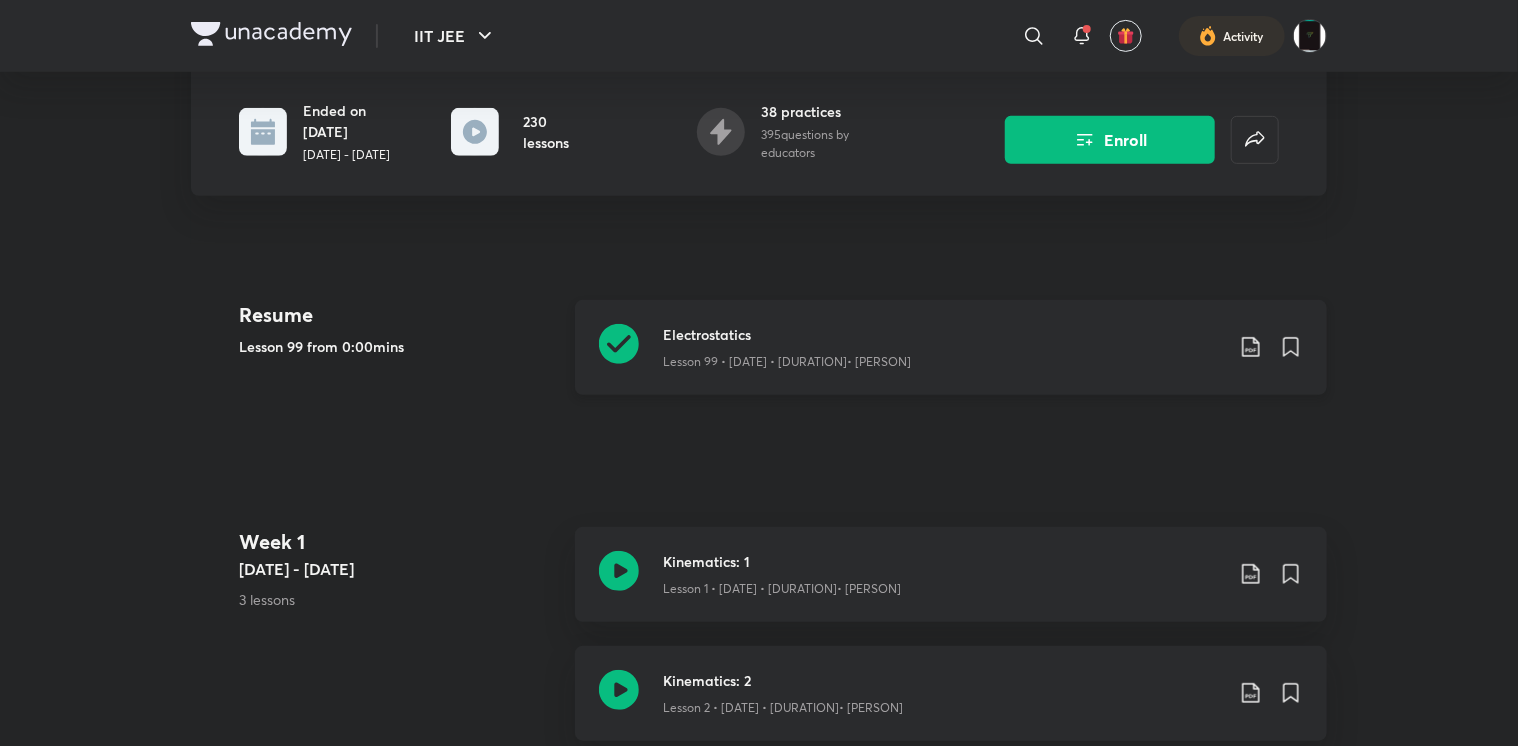 click on "Electrostatics" at bounding box center [943, 334] 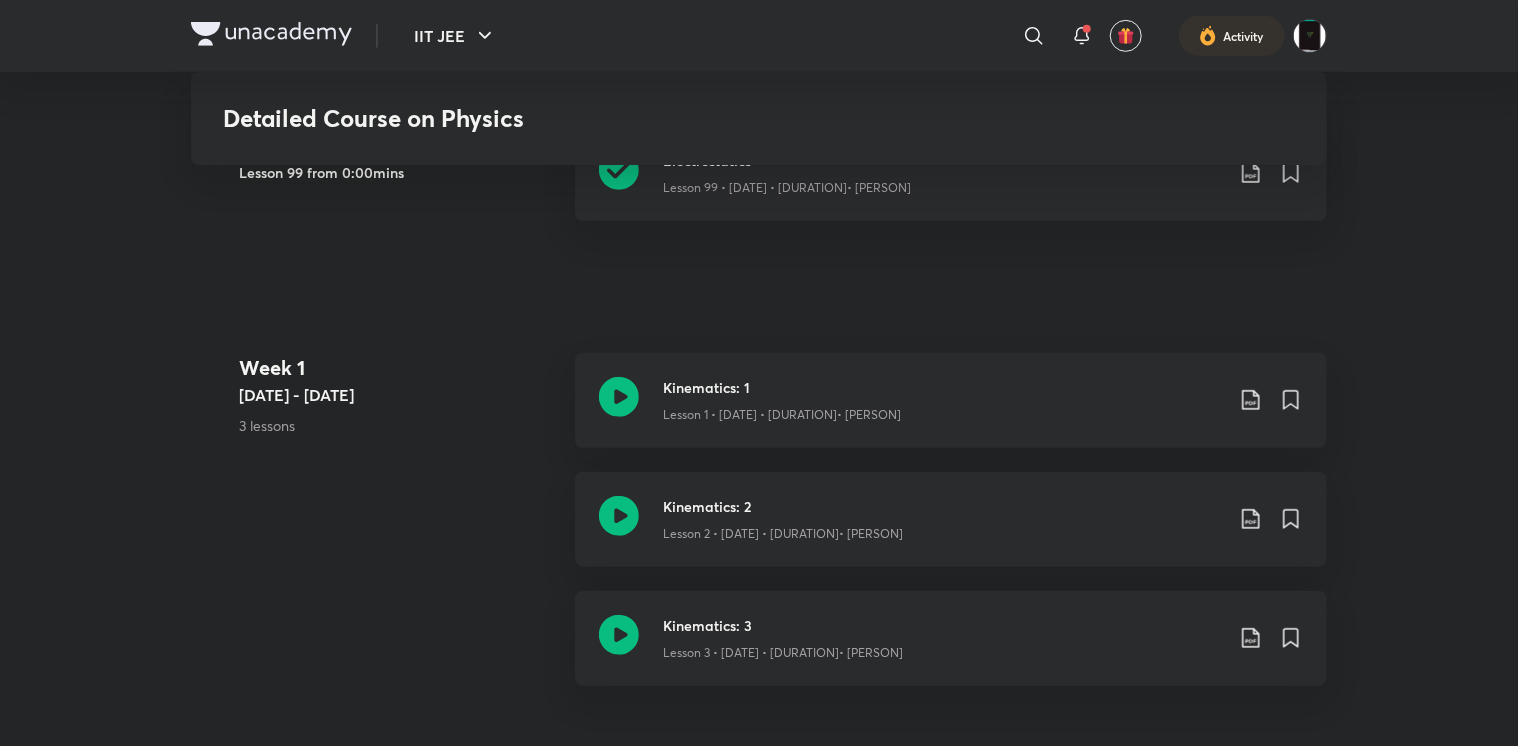 scroll, scrollTop: 628, scrollLeft: 0, axis: vertical 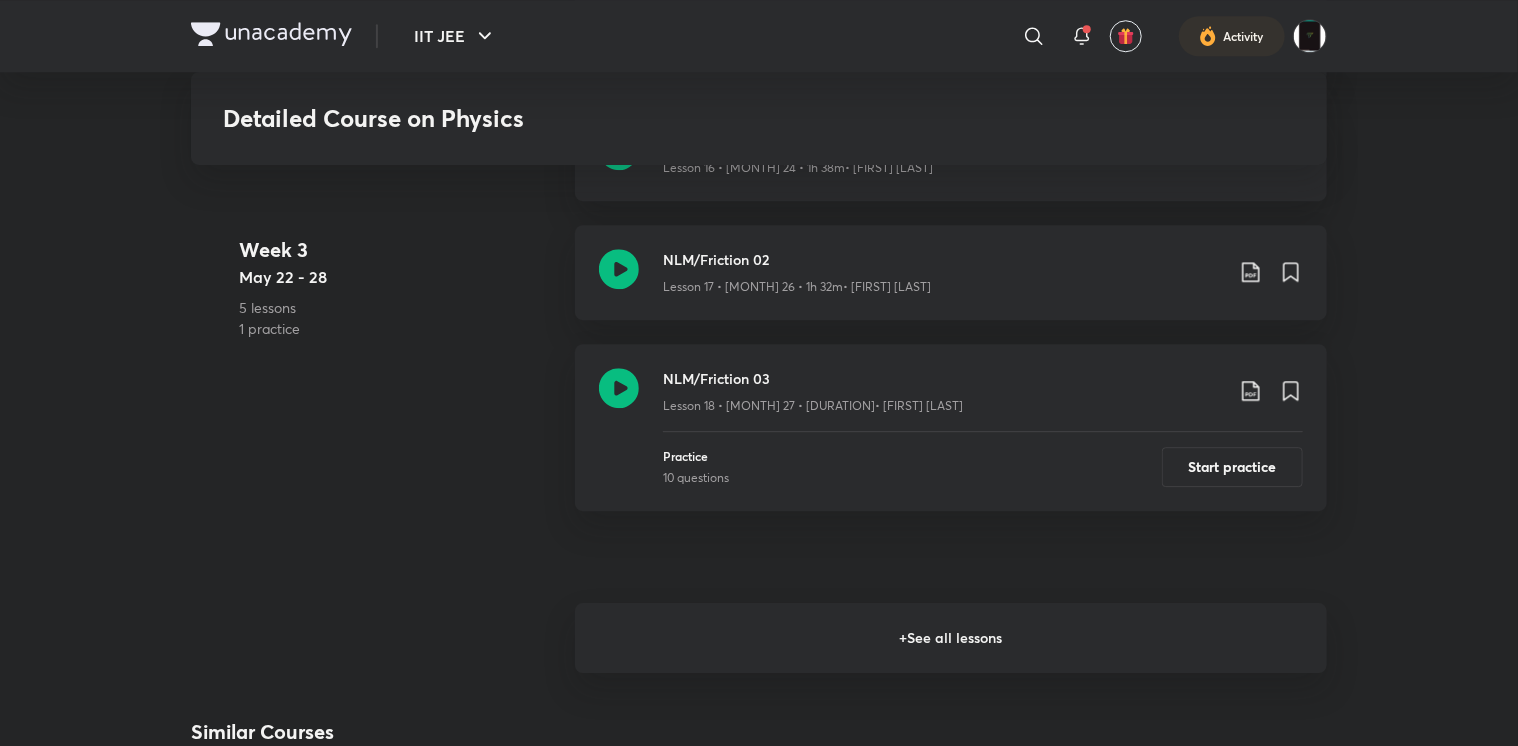 click on "+  See all lessons" at bounding box center [951, 638] 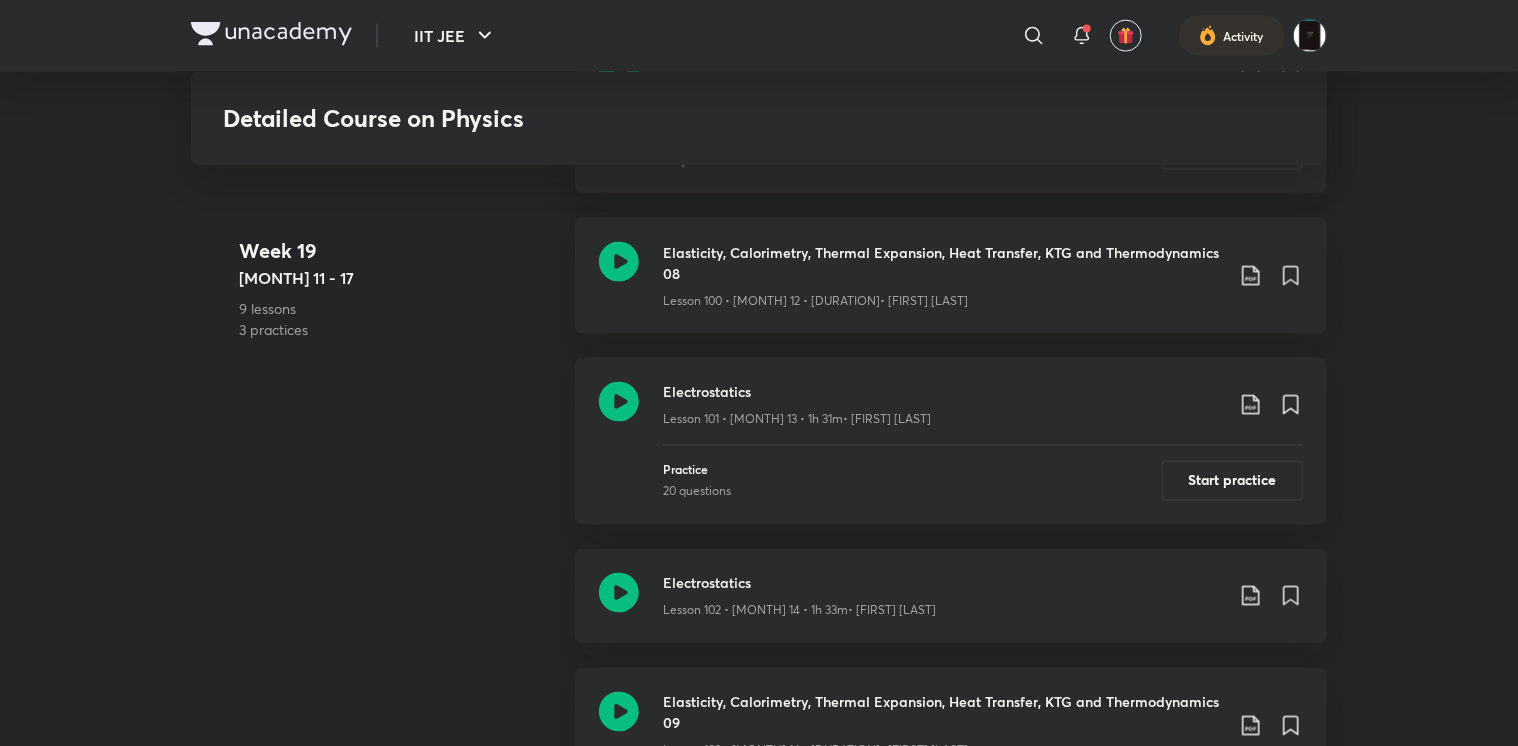 scroll, scrollTop: 16734, scrollLeft: 0, axis: vertical 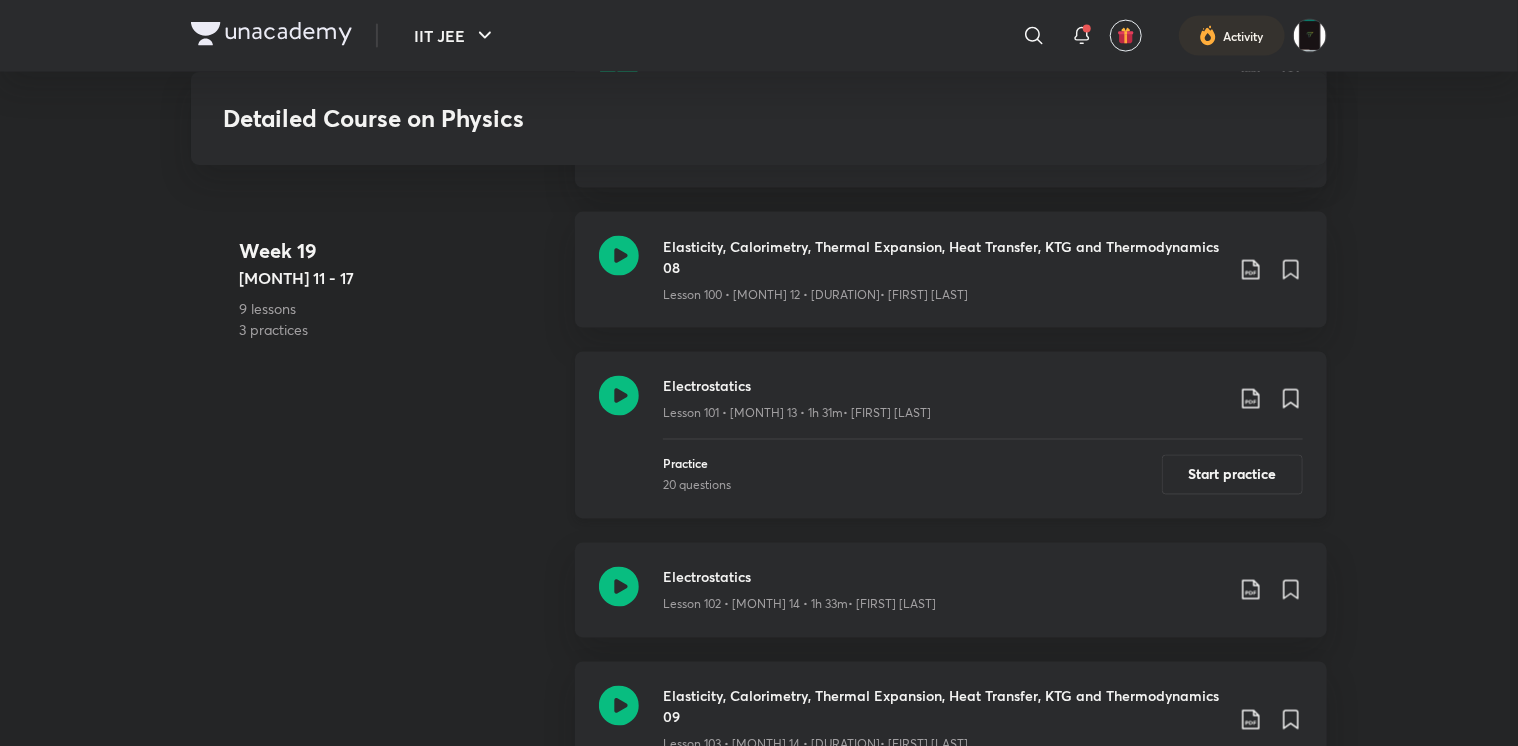 click 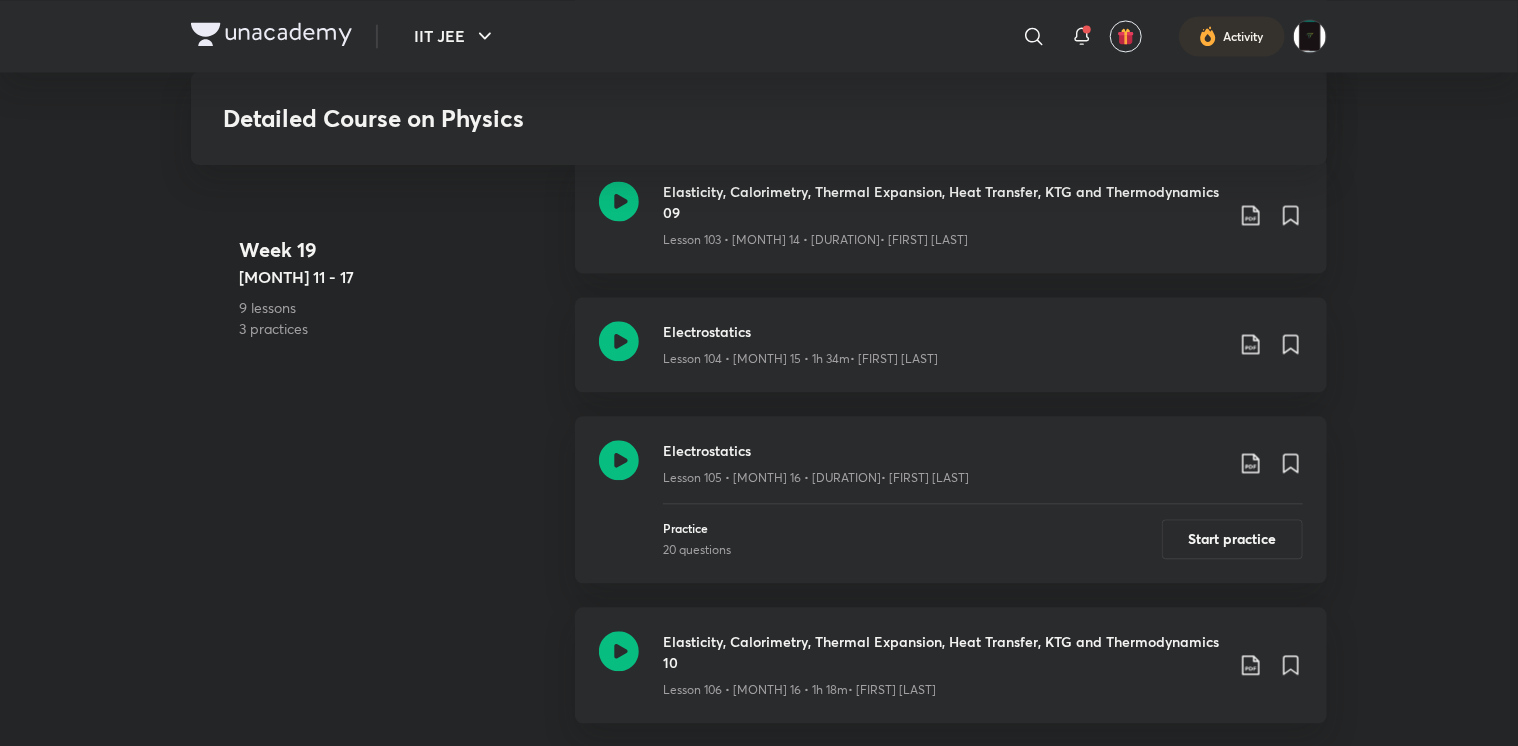 scroll, scrollTop: 17316, scrollLeft: 0, axis: vertical 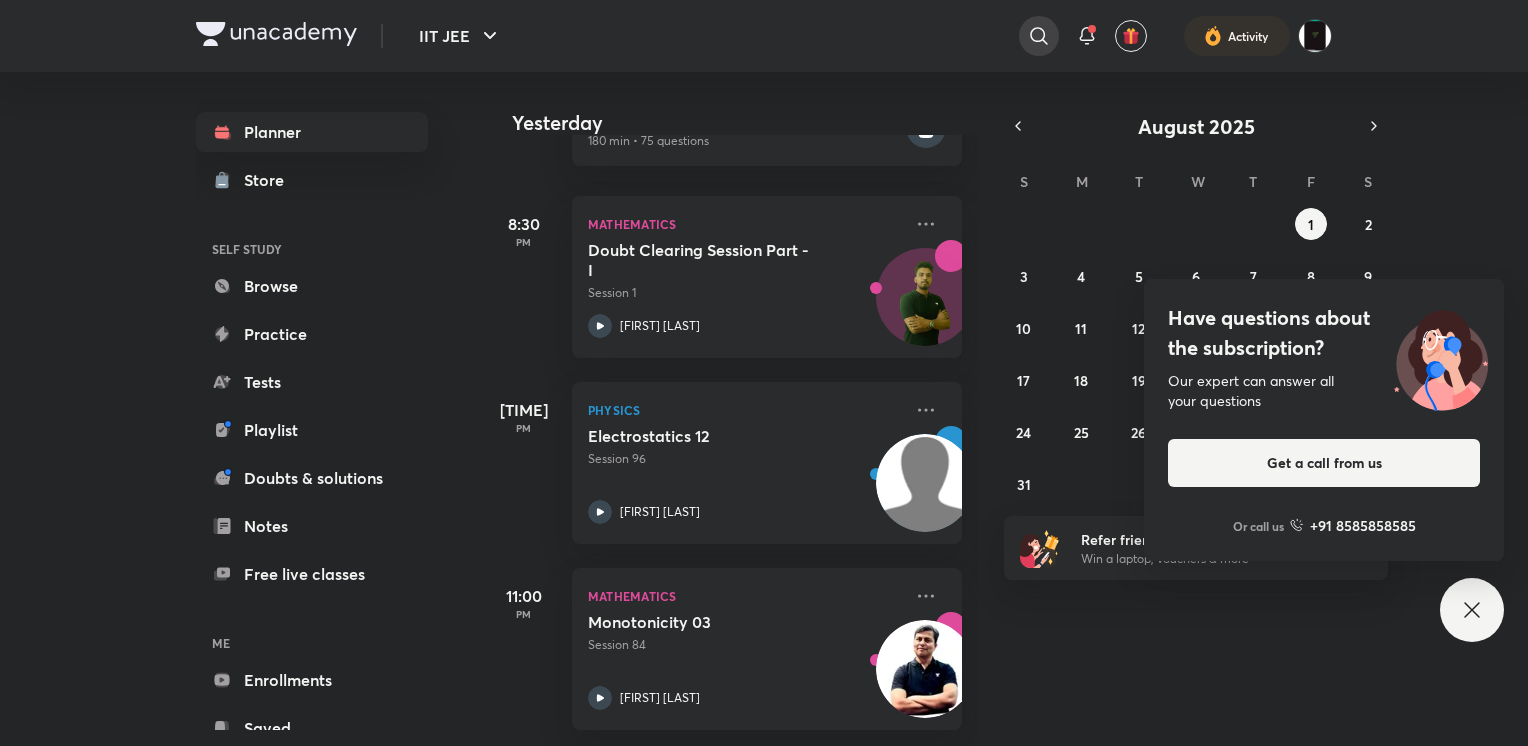 click 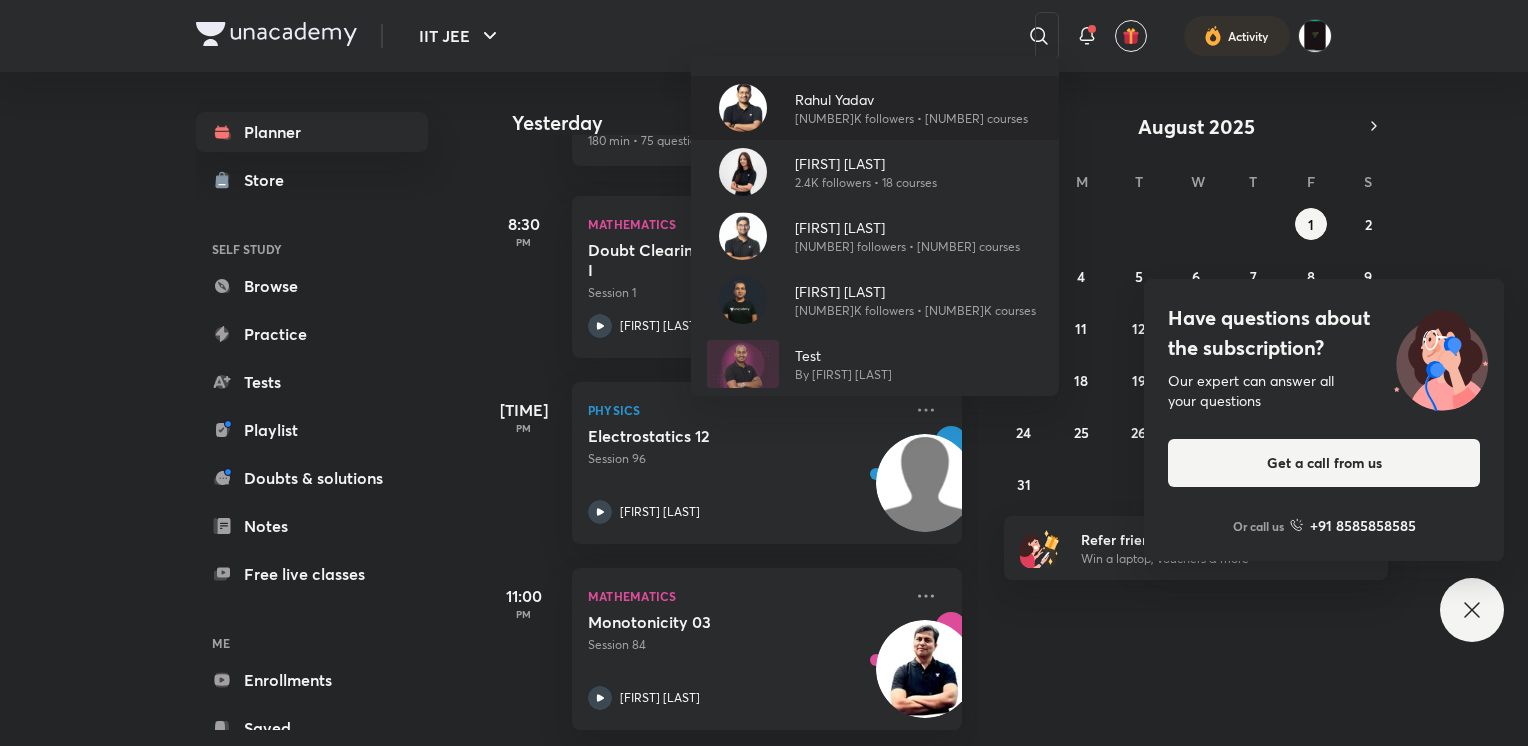 click on "[NUMBER]K followers • [NUMBER] courses" at bounding box center (911, 119) 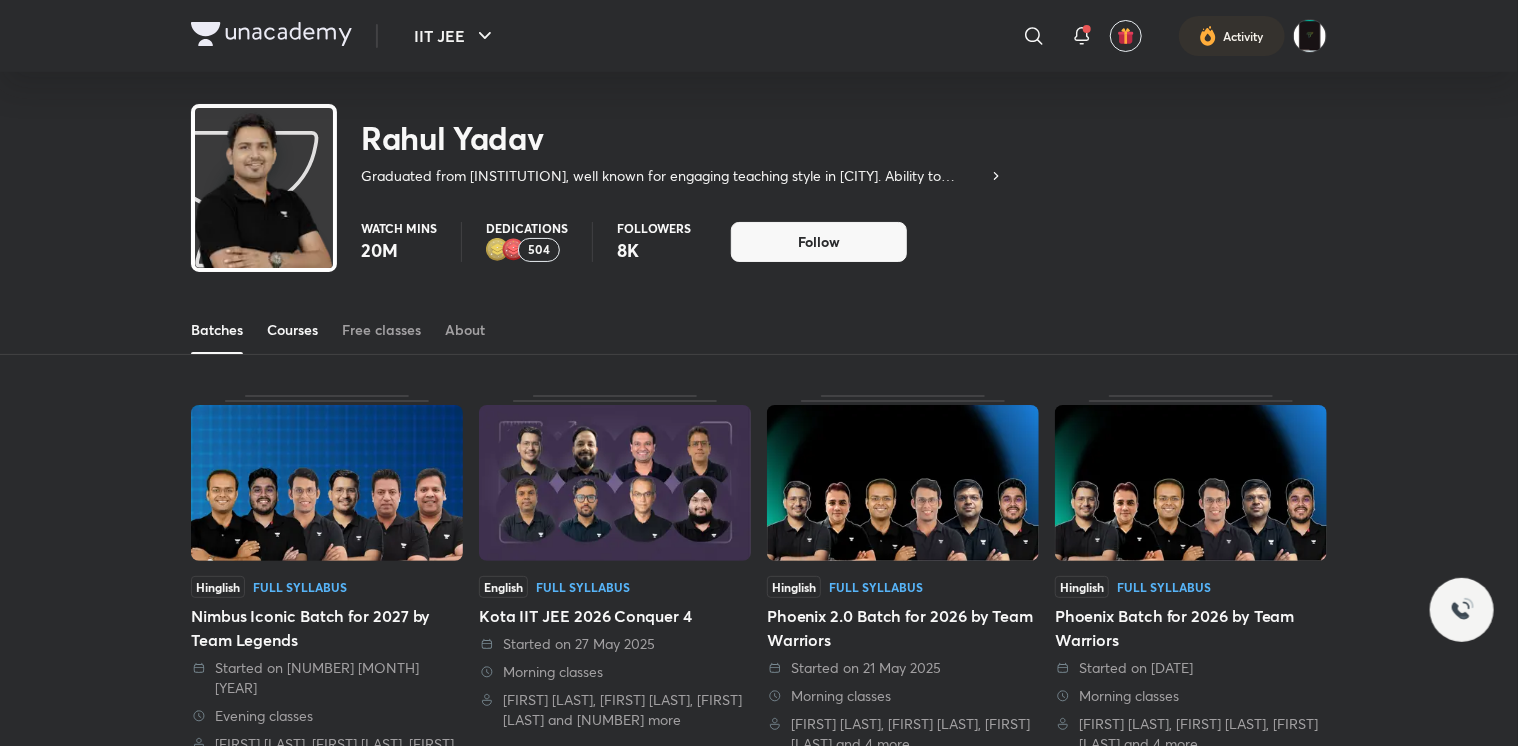 click on "Courses" at bounding box center (292, 330) 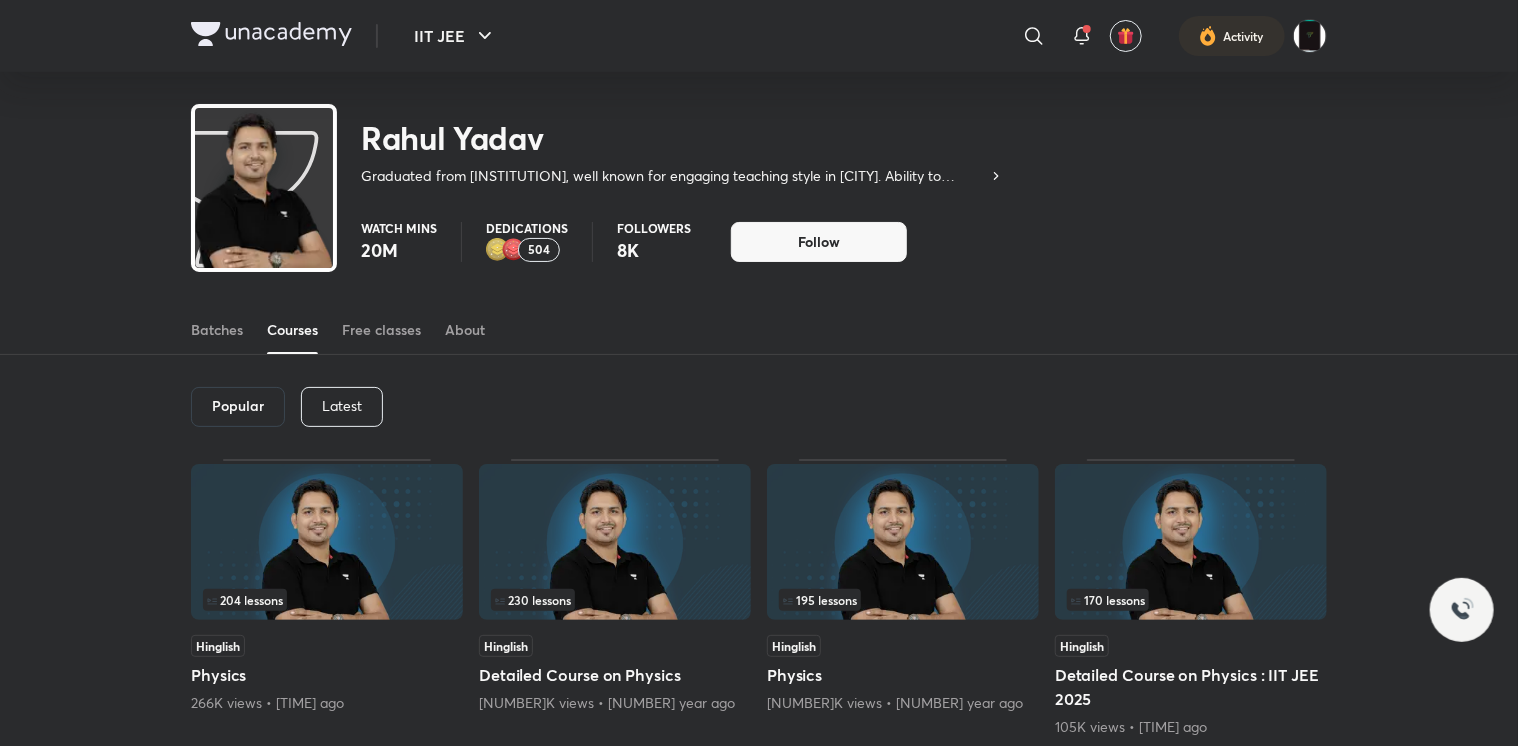 click at bounding box center (615, 542) 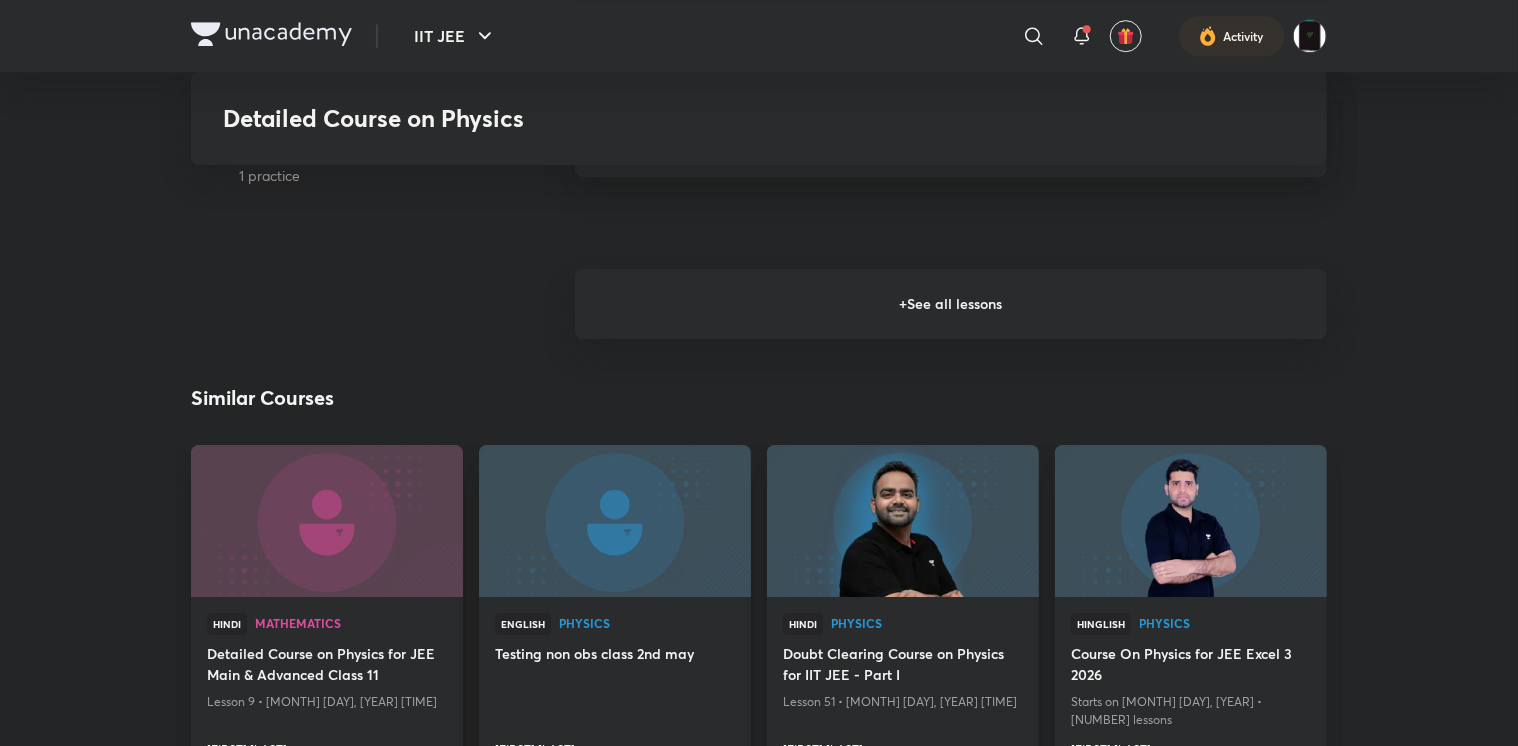 scroll, scrollTop: 3027, scrollLeft: 0, axis: vertical 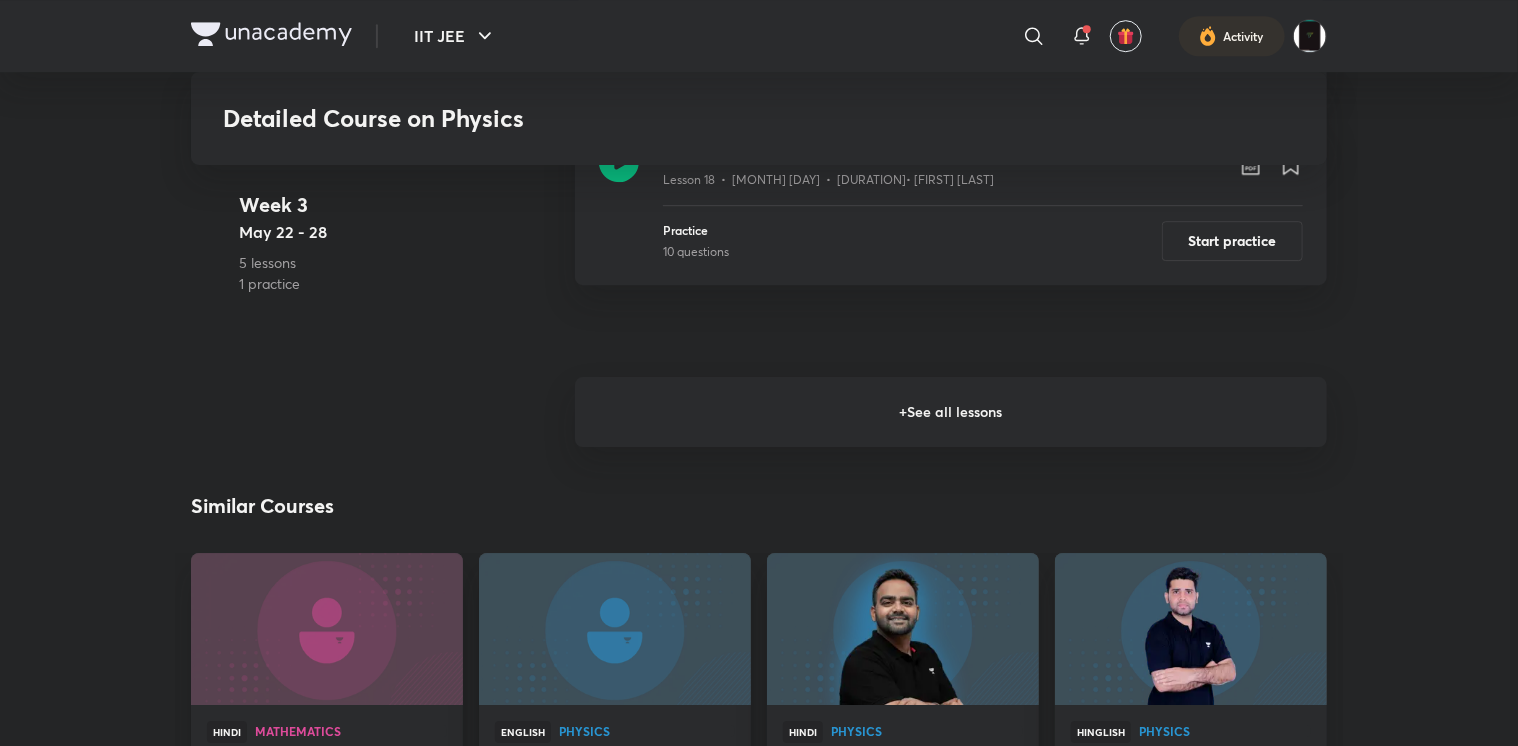 click on "+  See all lessons" at bounding box center [951, 412] 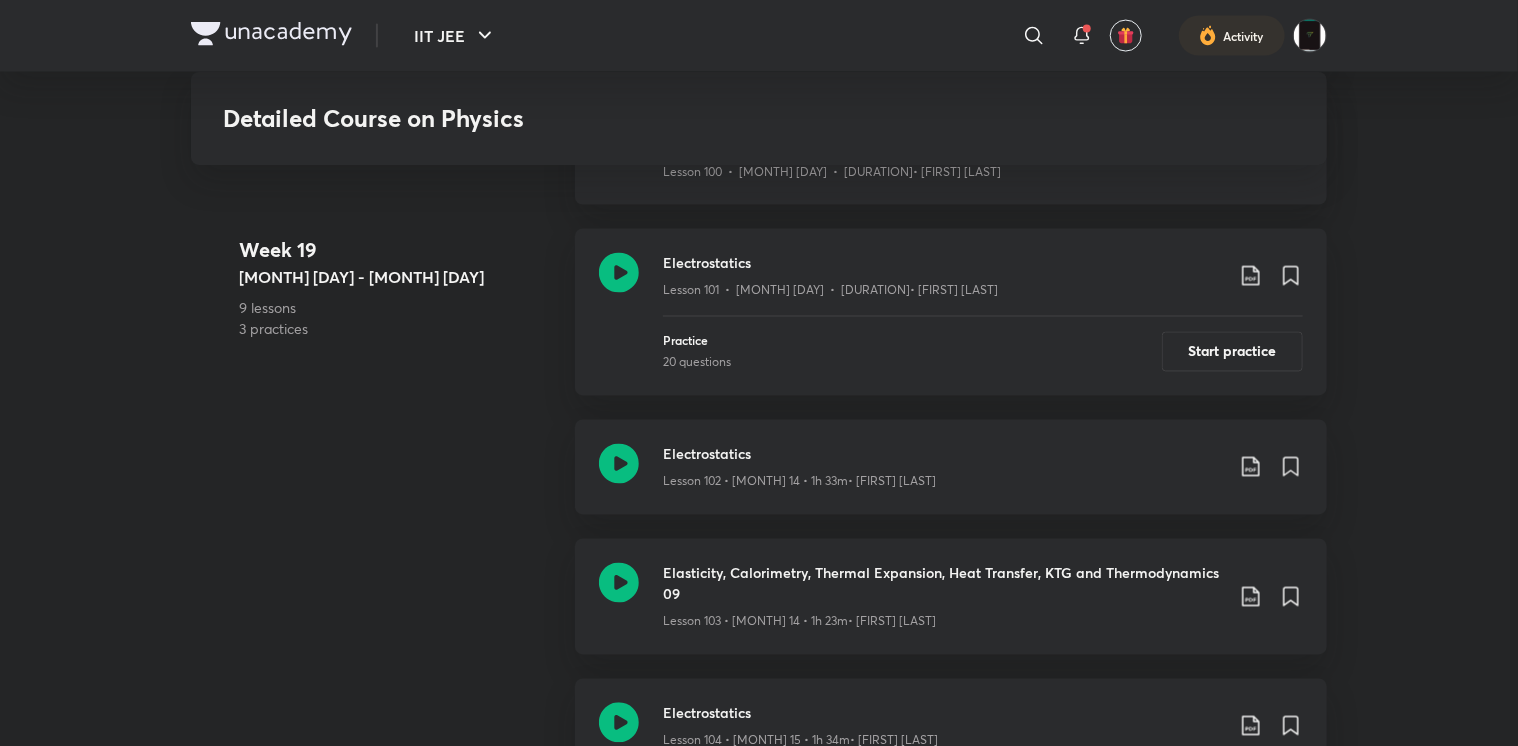 scroll, scrollTop: 16857, scrollLeft: 0, axis: vertical 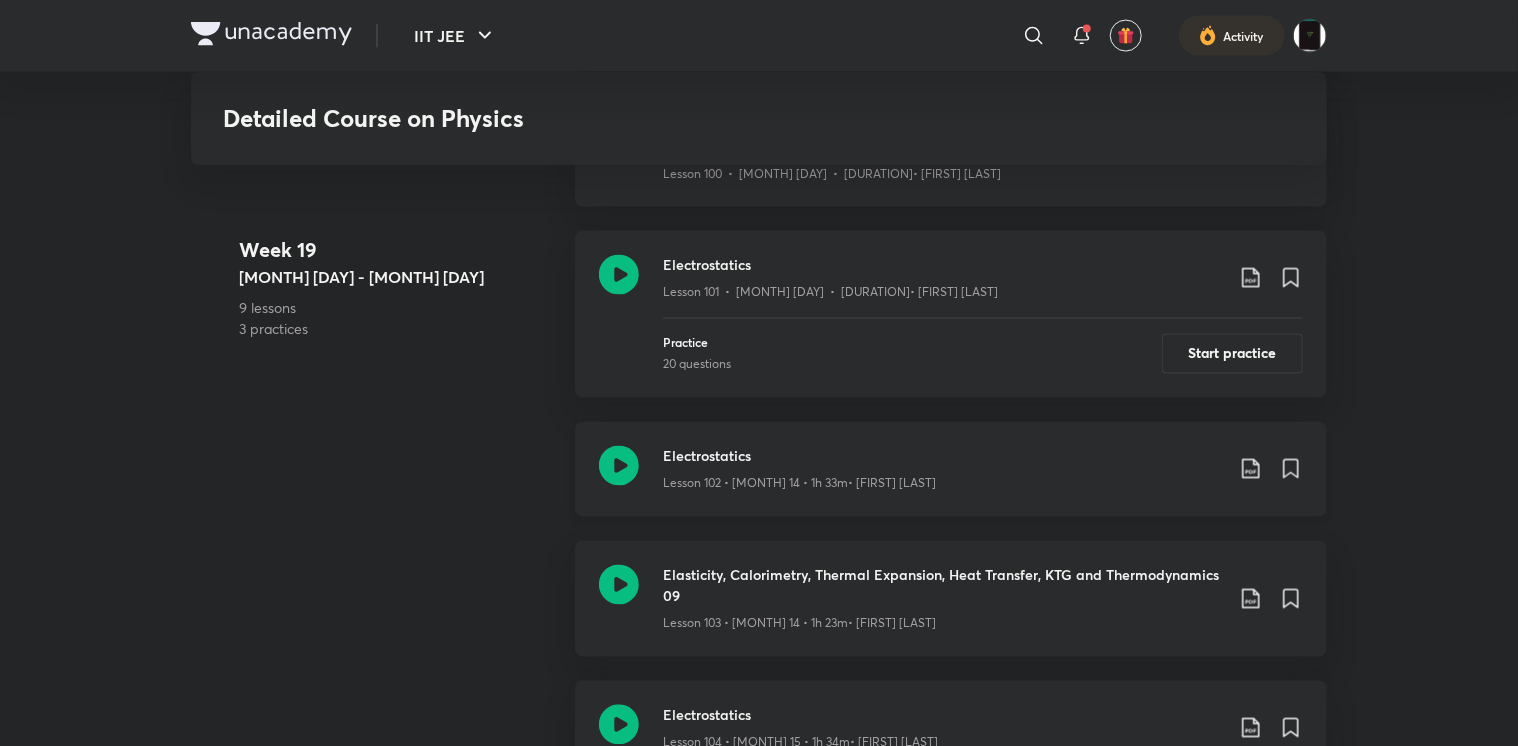 click on "Lesson 102 • [MONTH] 14 • 1h 33m • [FIRST] [LAST]" at bounding box center [943, 480] 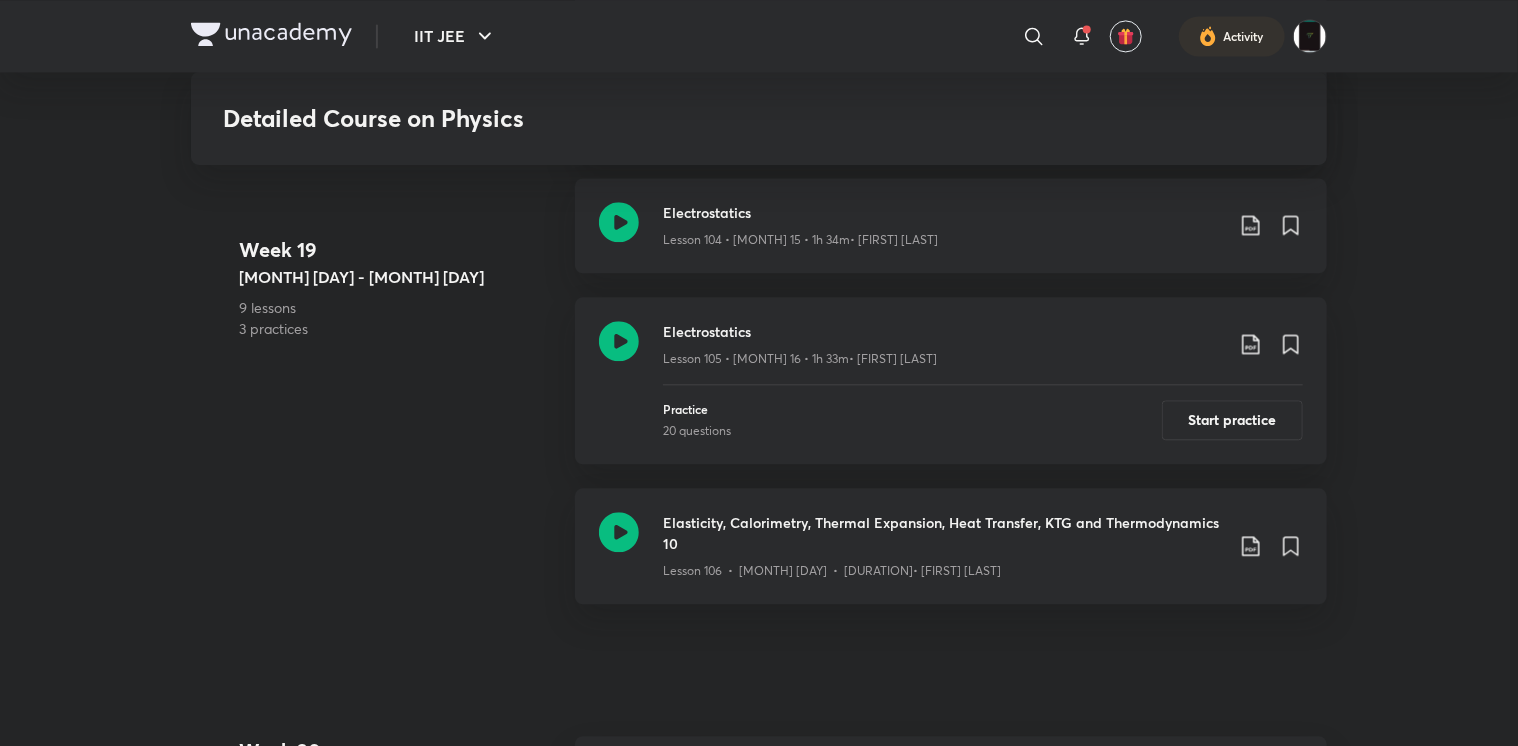 scroll, scrollTop: 17368, scrollLeft: 0, axis: vertical 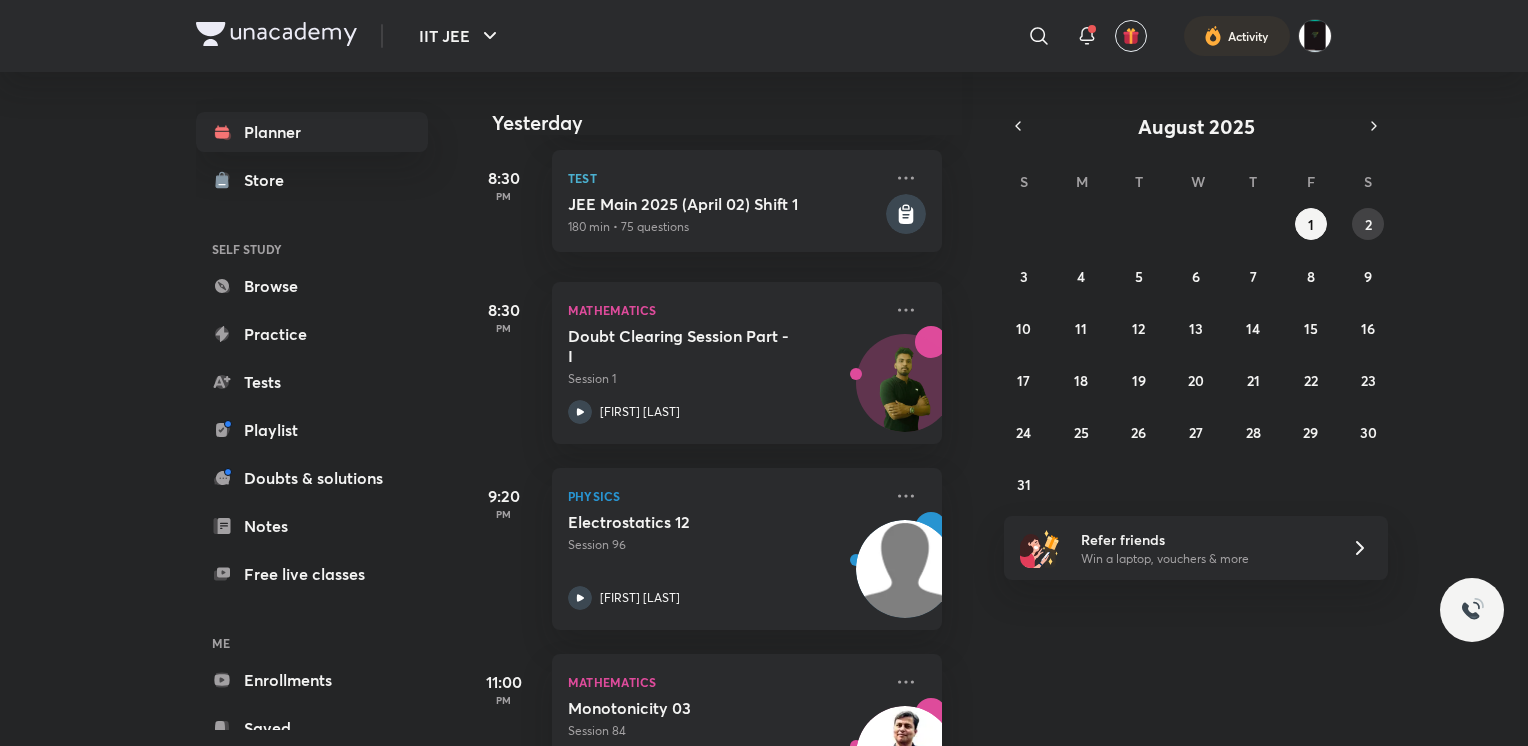 click on "2" at bounding box center [1368, 224] 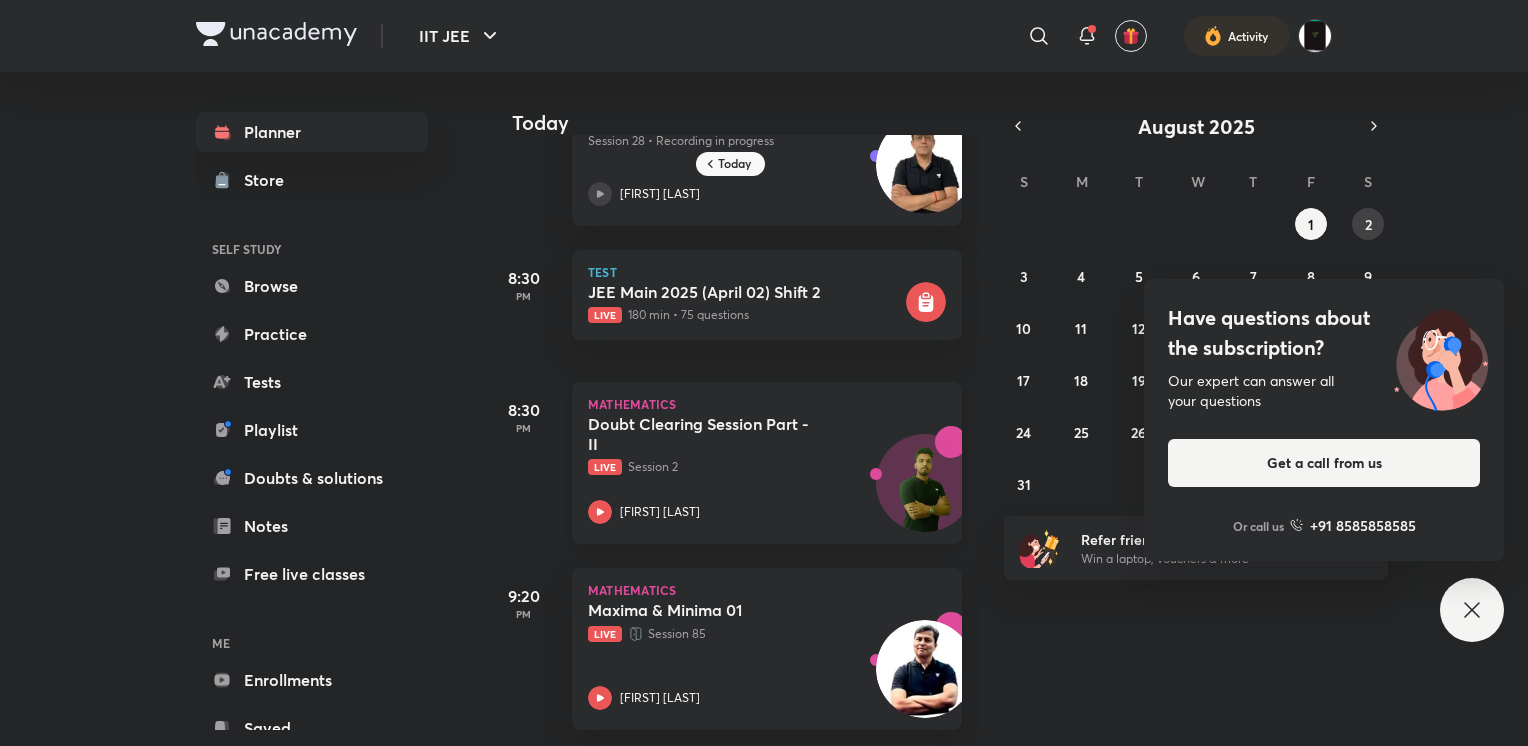 scroll, scrollTop: 0, scrollLeft: 0, axis: both 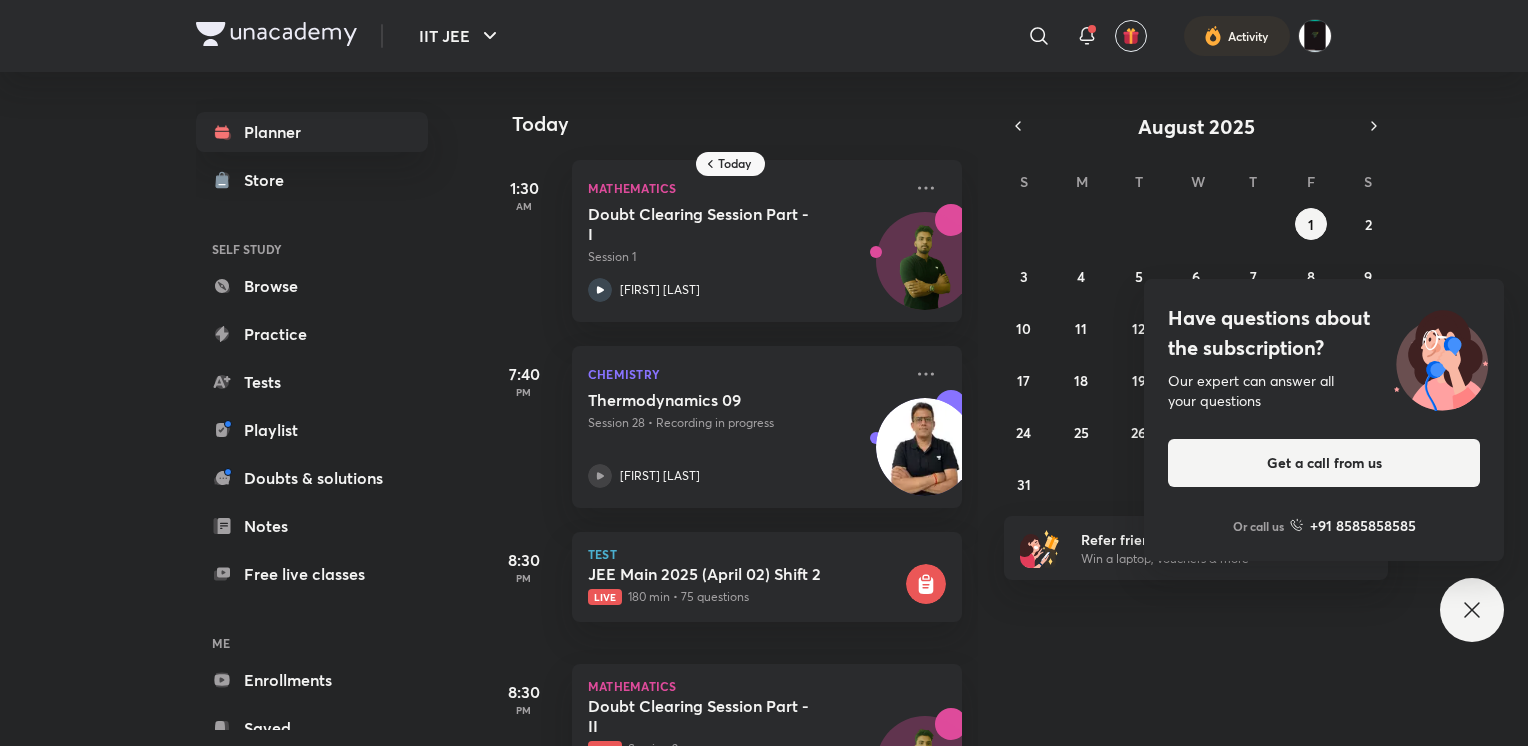 click 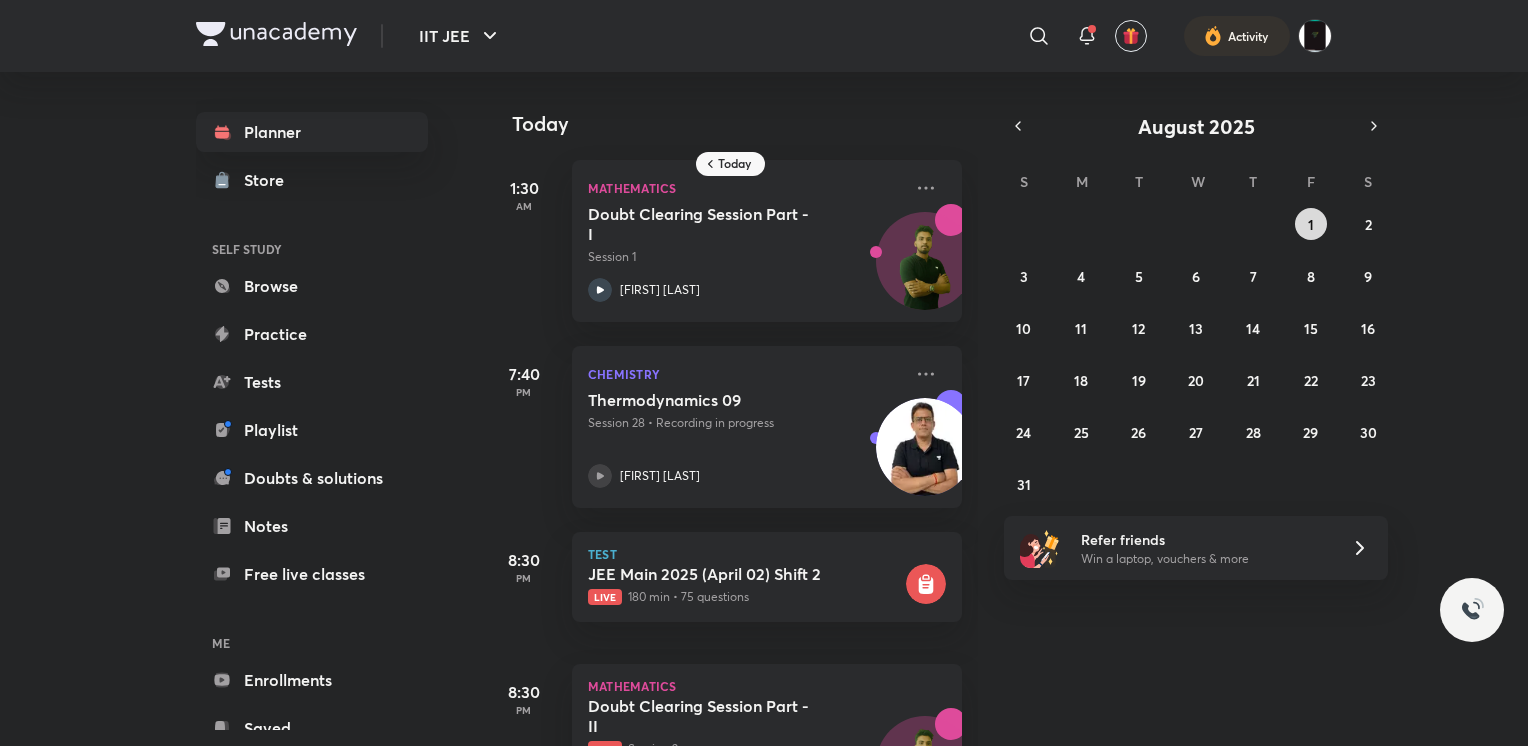 click on "1" at bounding box center (1311, 224) 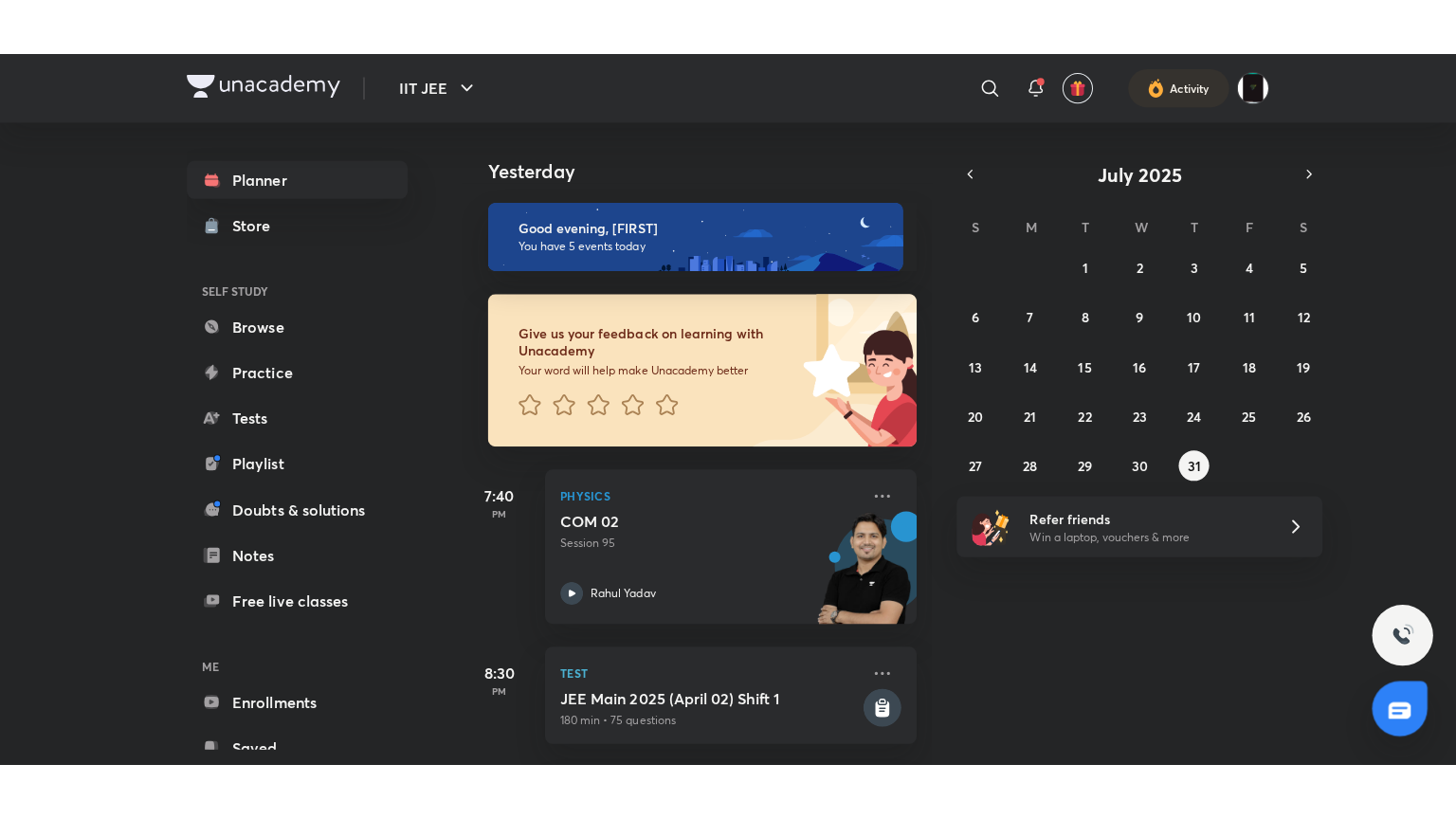 scroll, scrollTop: 542, scrollLeft: 0, axis: vertical 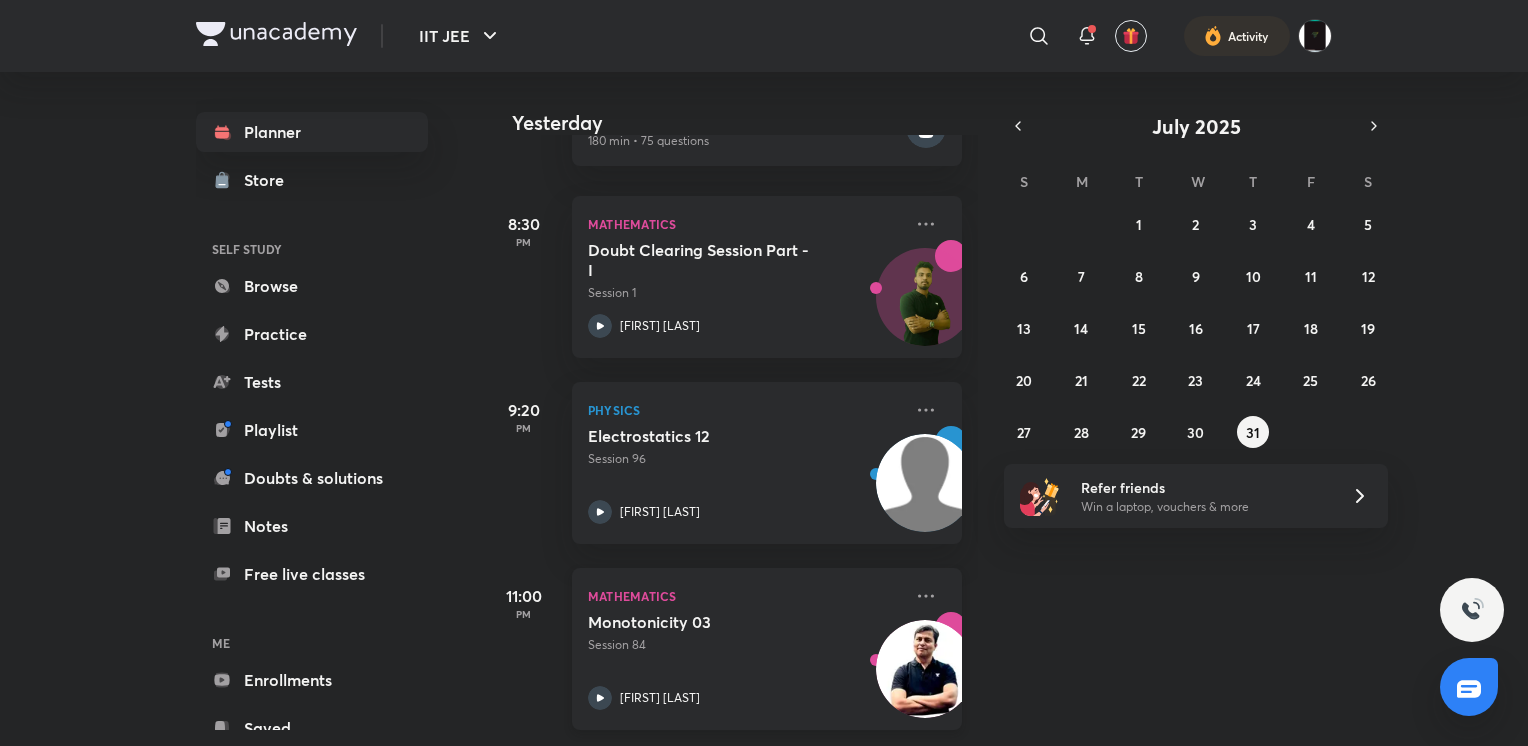 click on "Monotonicity 03 Session 84 [FIRST] [LAST]" at bounding box center [745, 661] 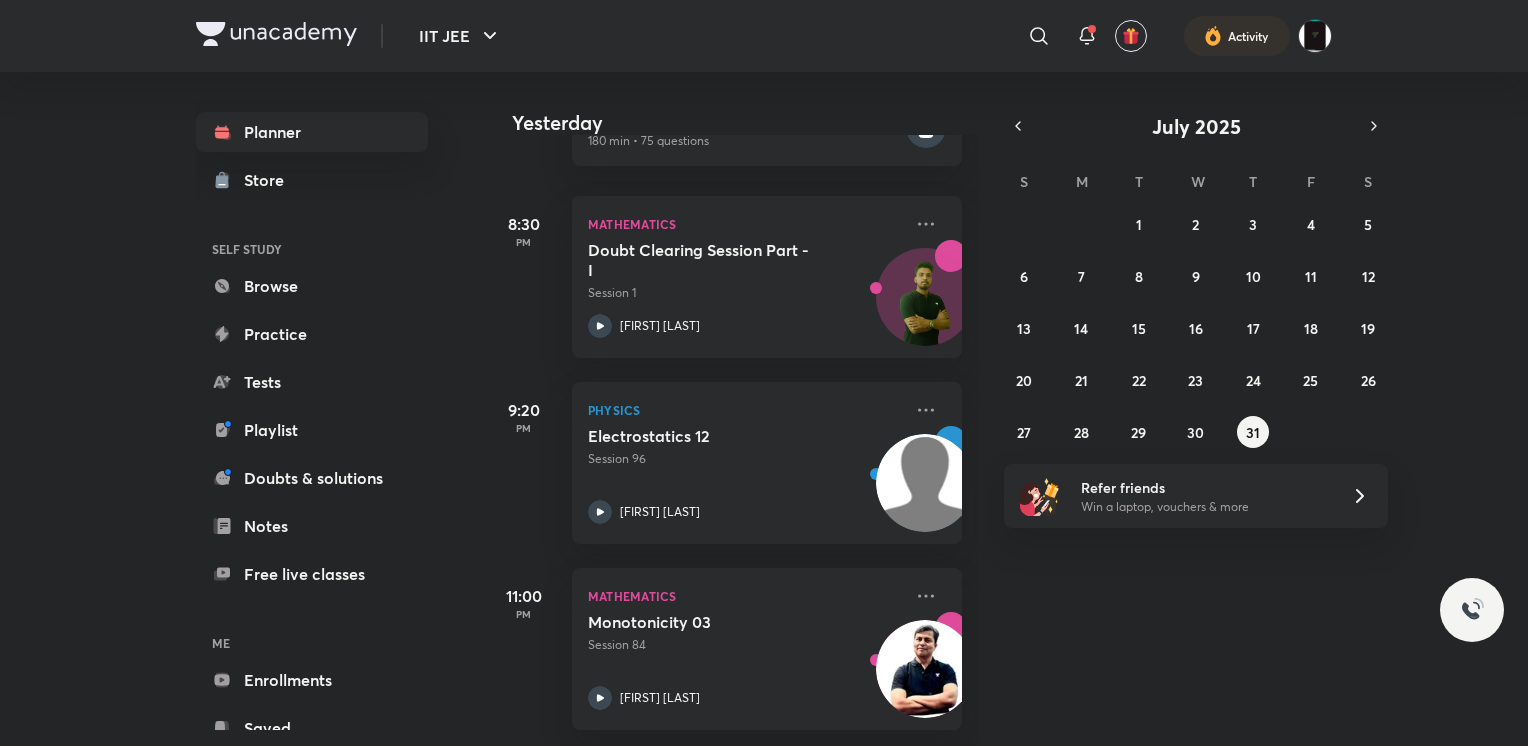 scroll, scrollTop: 455, scrollLeft: 0, axis: vertical 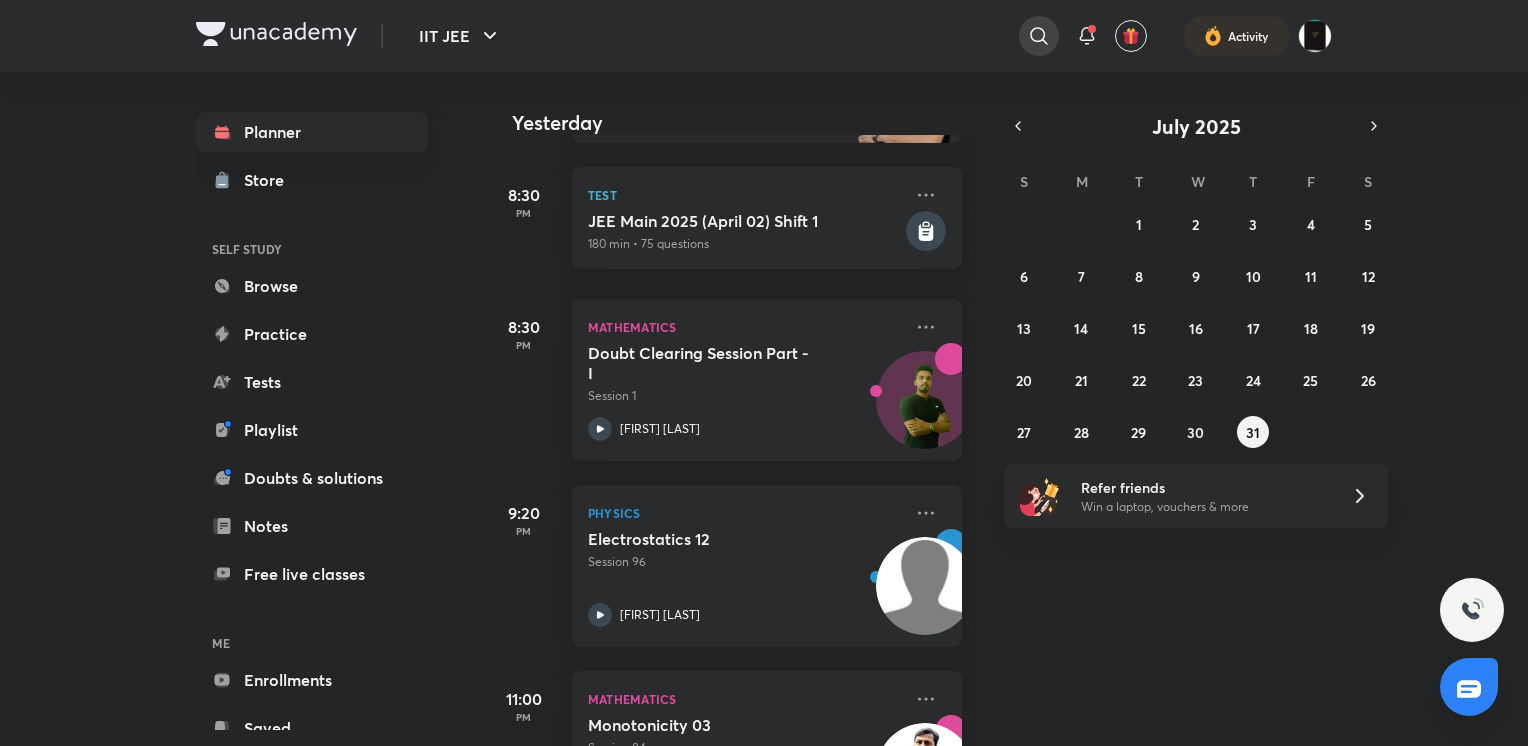 click 